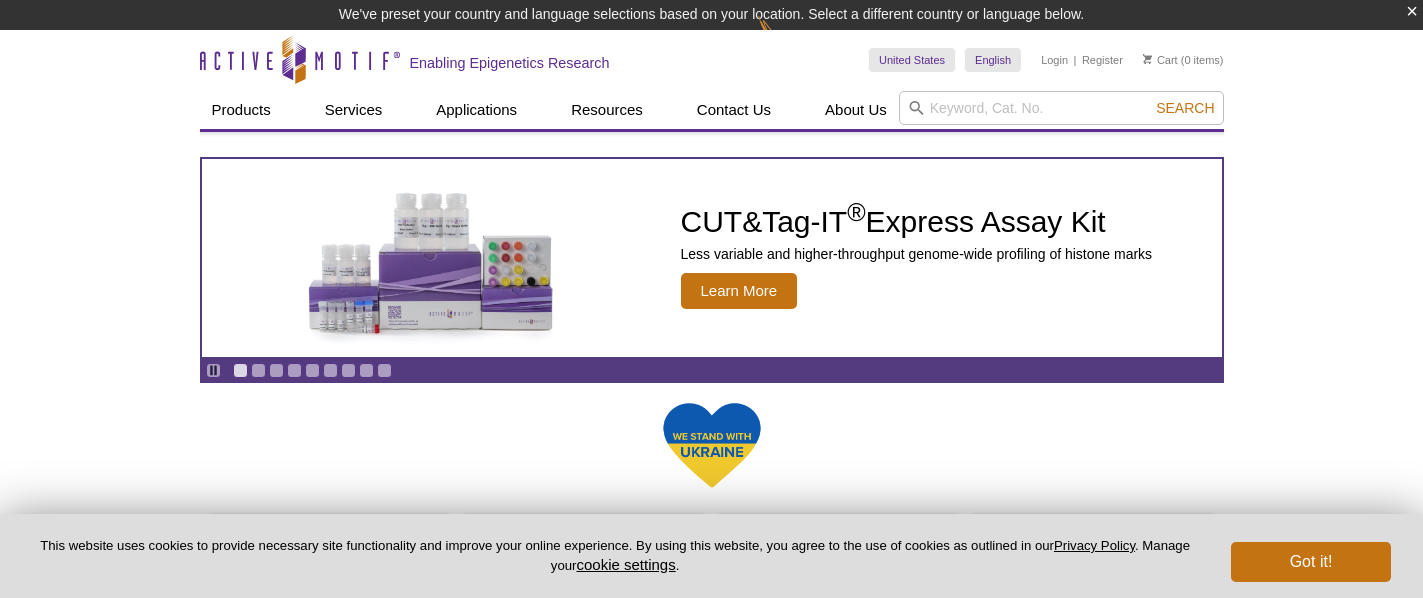 scroll, scrollTop: 0, scrollLeft: 0, axis: both 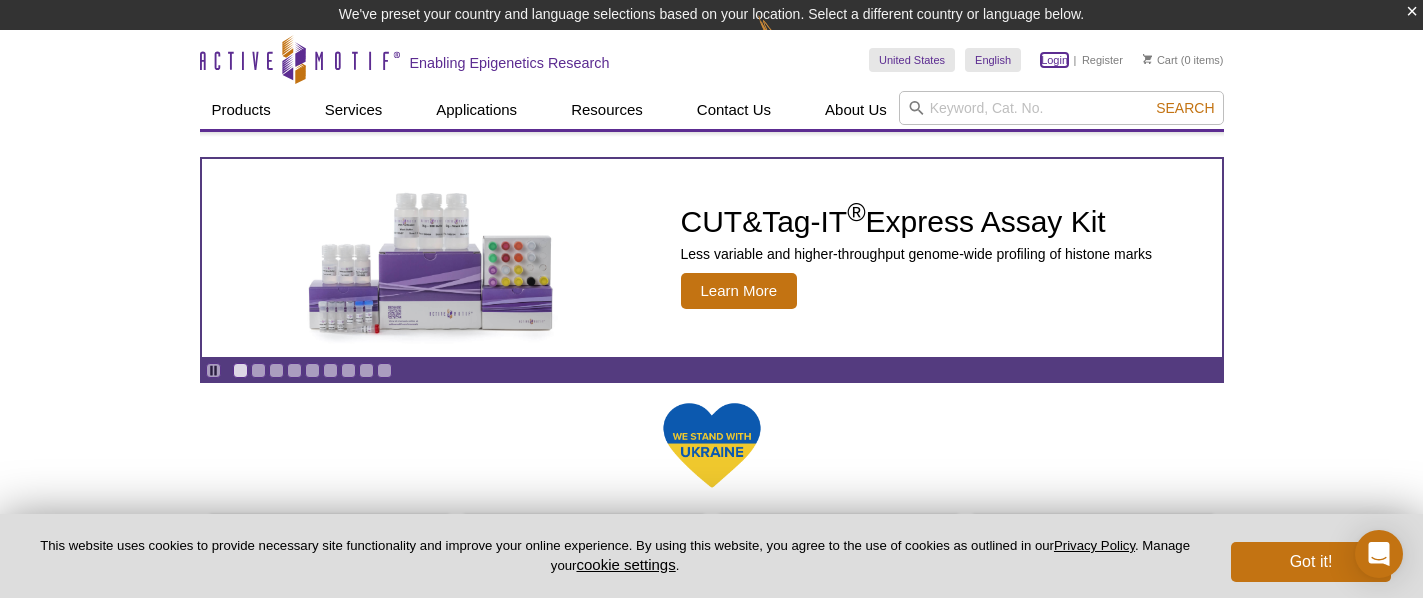 click on "Login" at bounding box center (1054, 60) 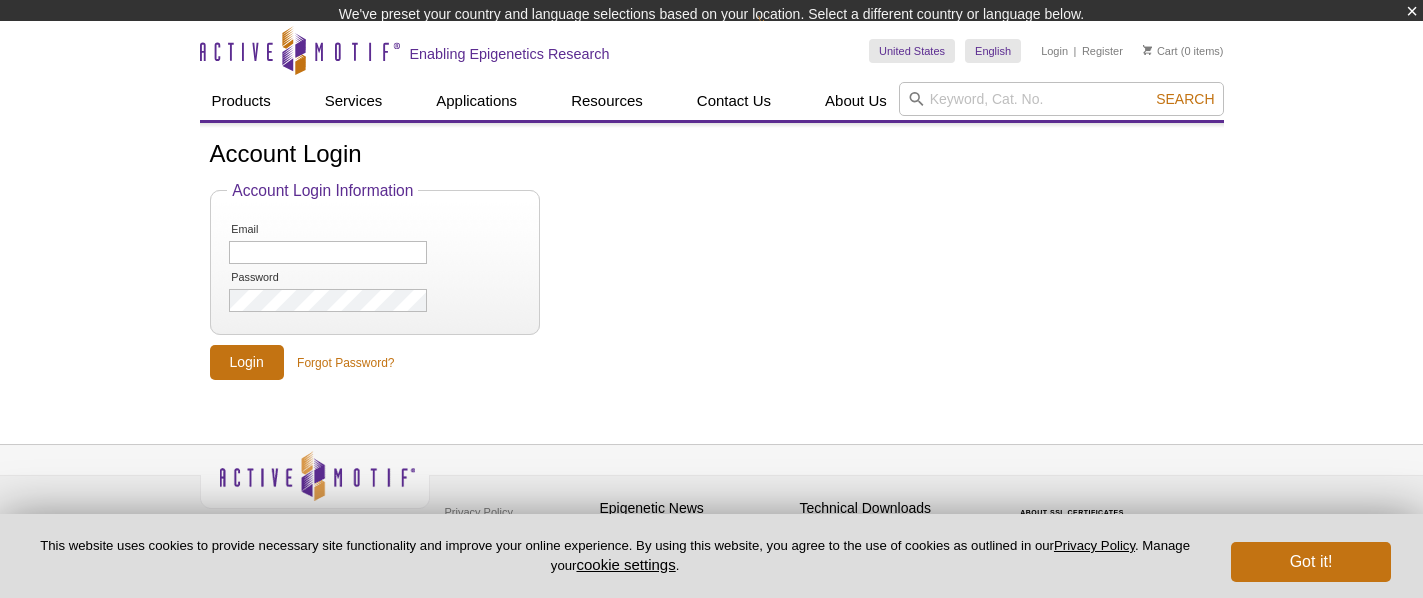 scroll, scrollTop: 0, scrollLeft: 0, axis: both 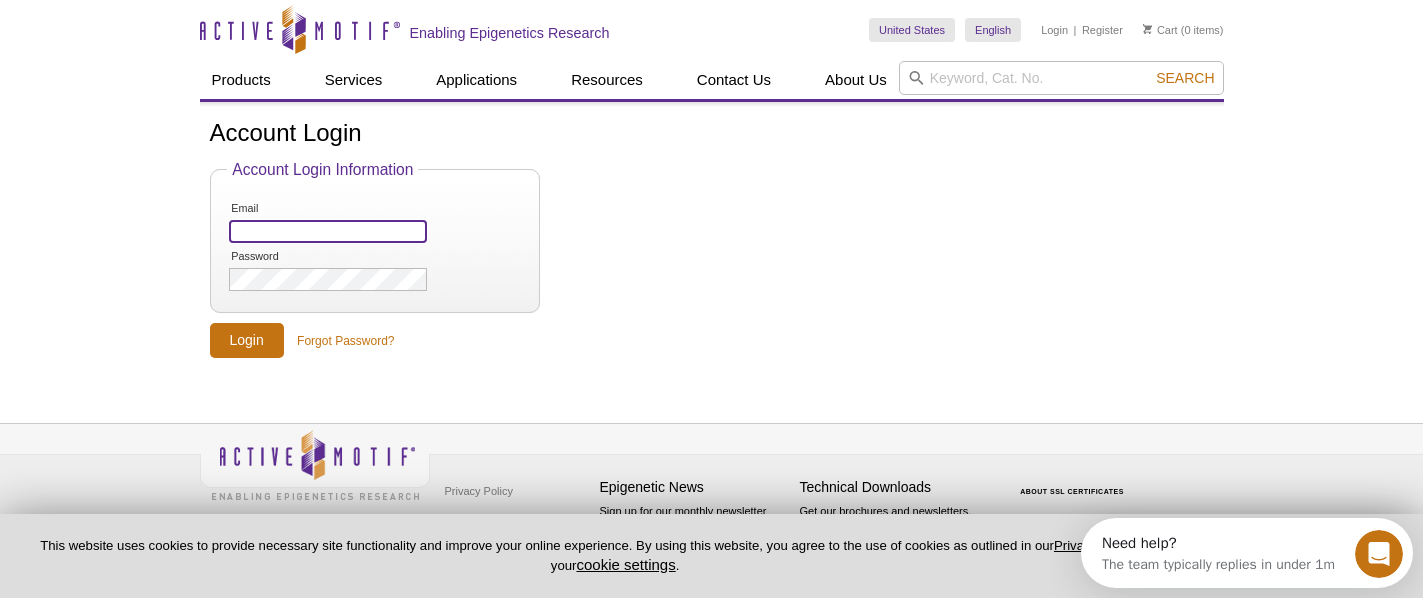 click on "Email" at bounding box center [327, 231] 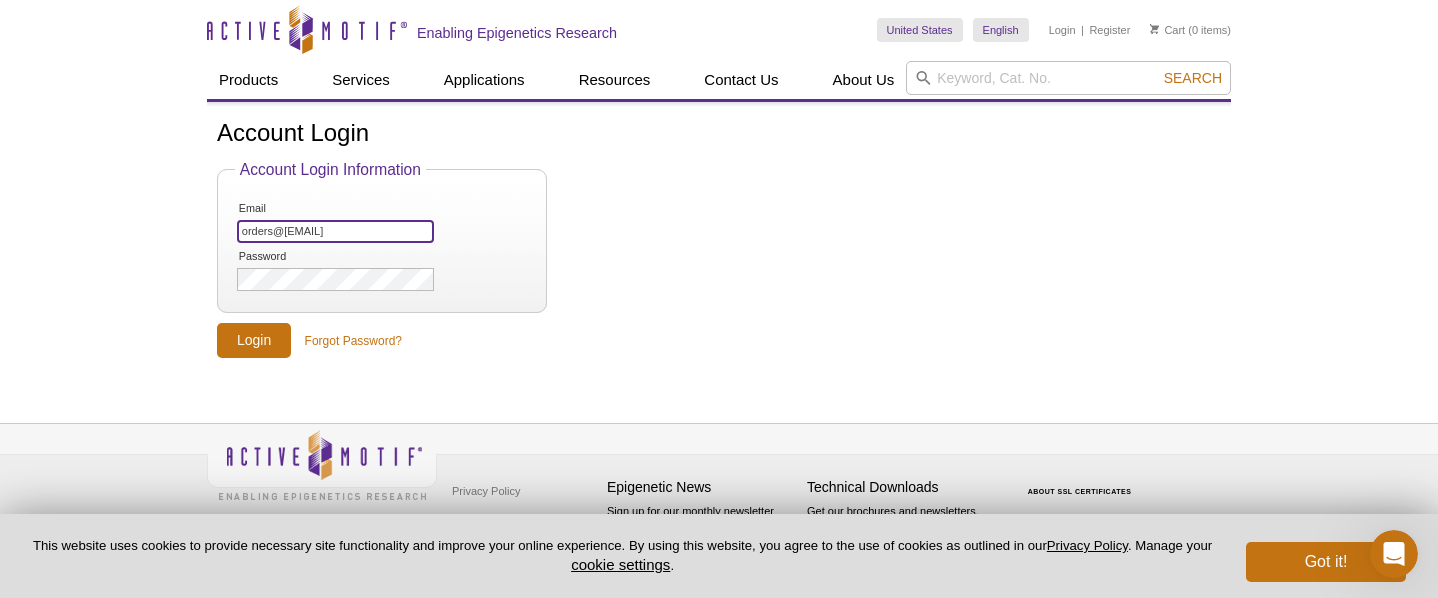 type on "orders@[EMAIL]" 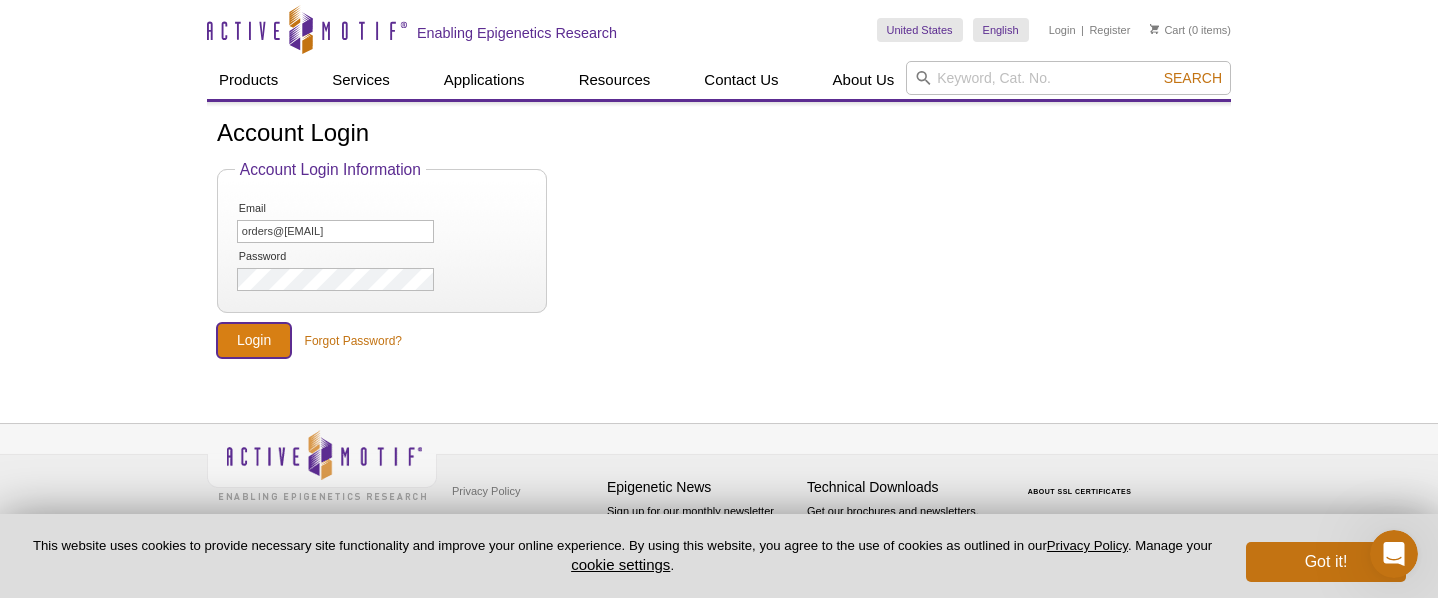 click on "Login" at bounding box center (254, 340) 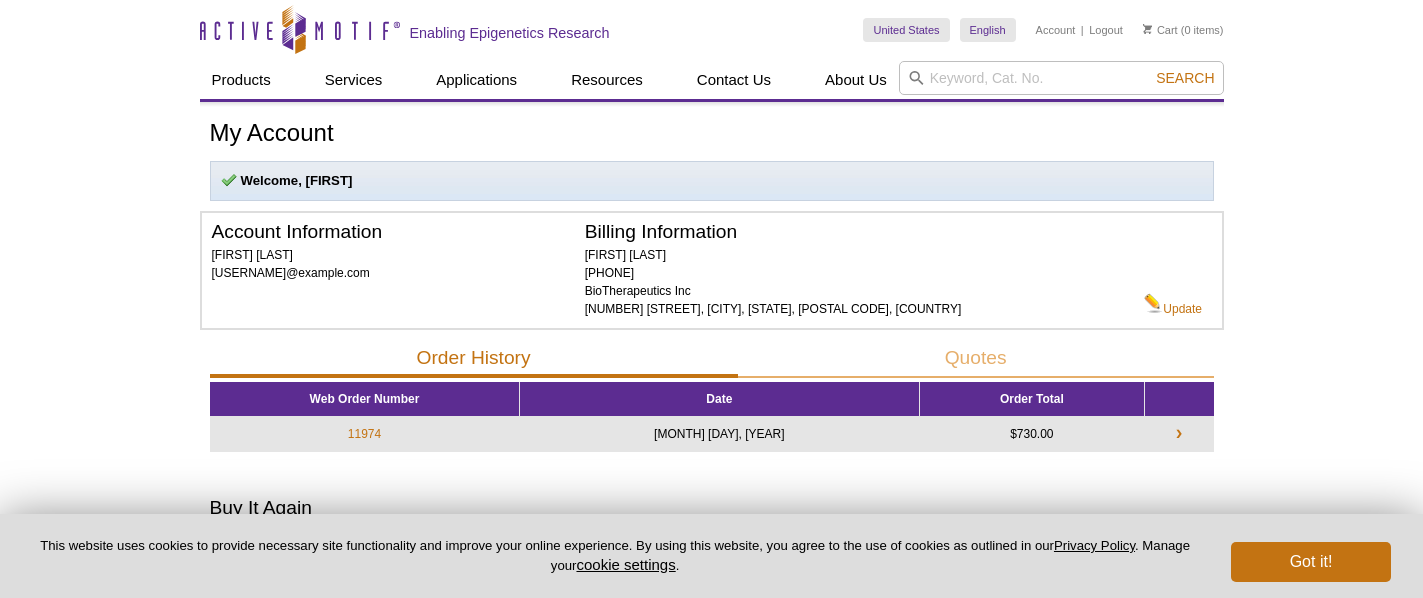 scroll, scrollTop: 0, scrollLeft: 0, axis: both 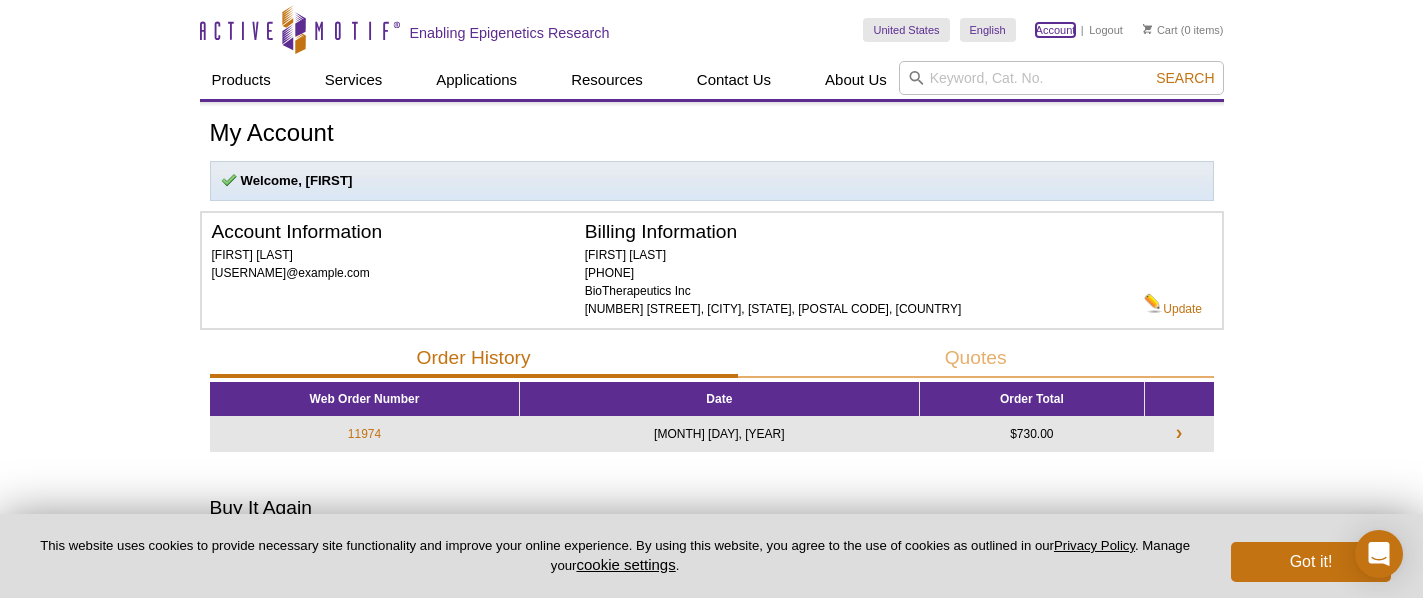 click on "Account" at bounding box center [1056, 30] 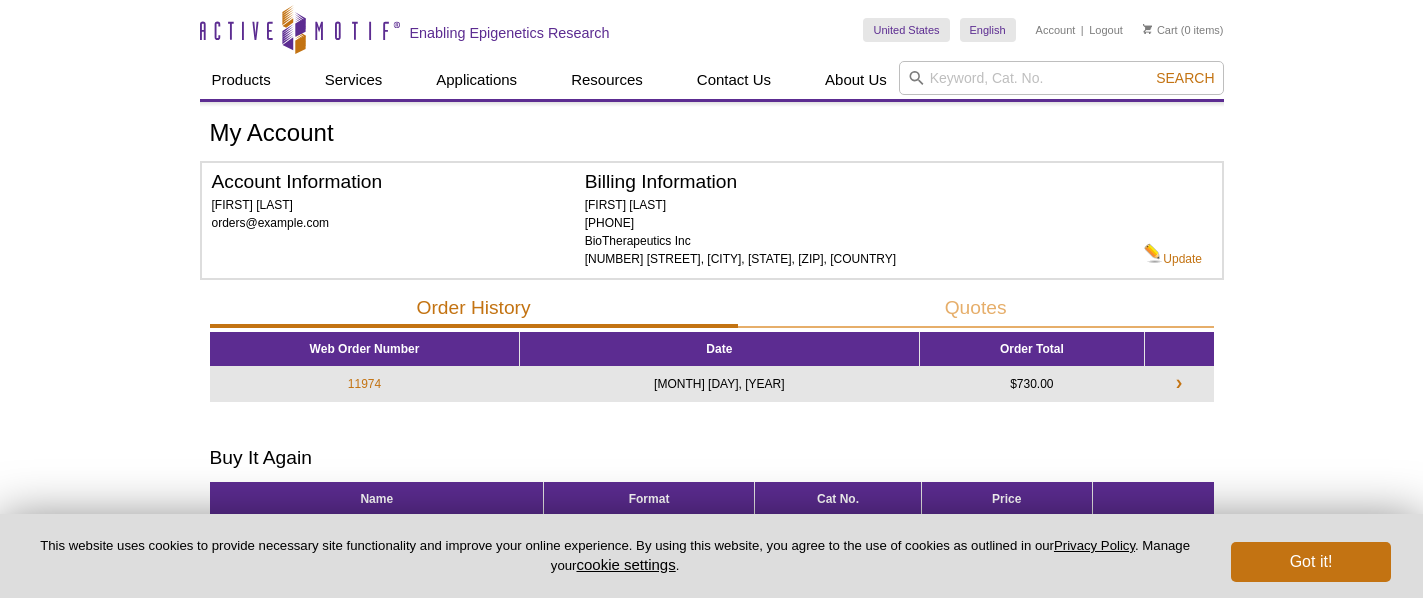 scroll, scrollTop: 0, scrollLeft: 0, axis: both 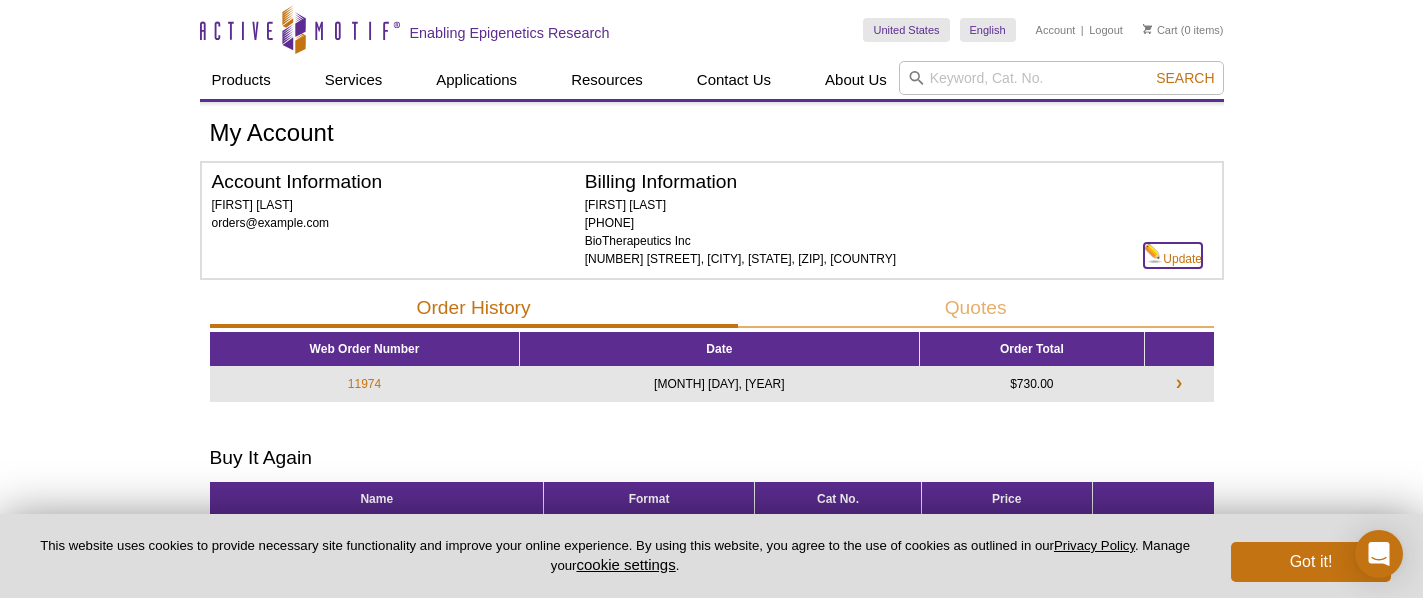 click on "Update" at bounding box center (1173, 255) 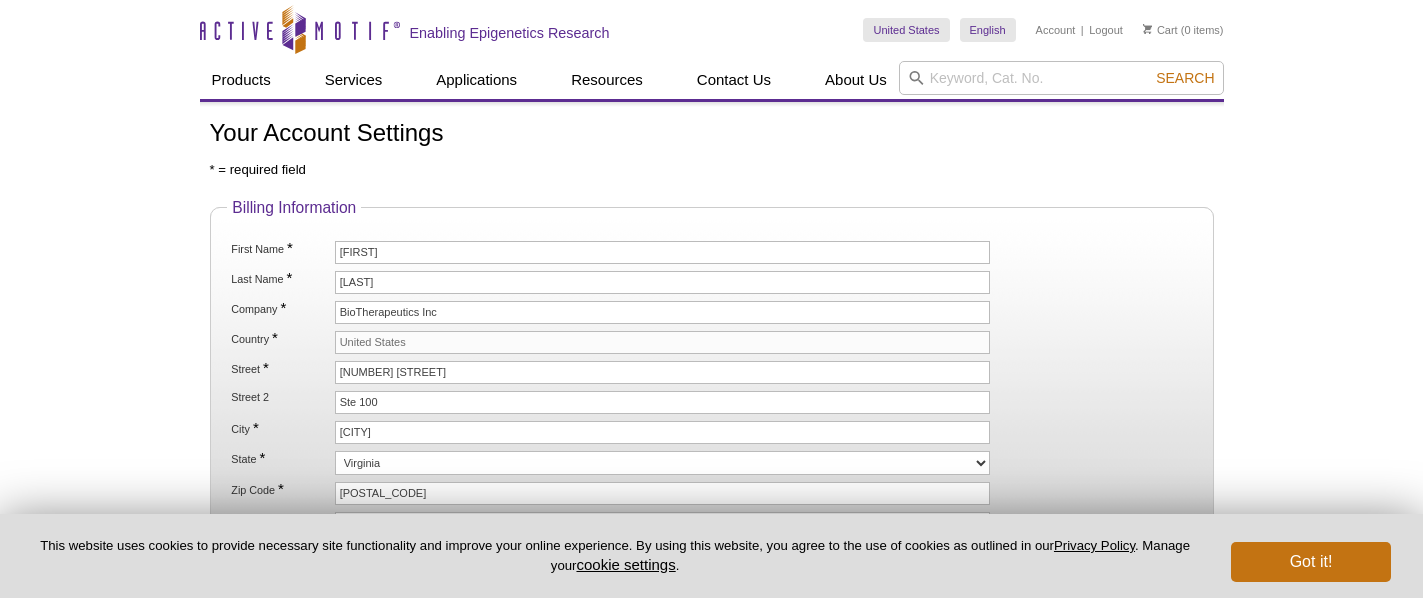 scroll, scrollTop: 0, scrollLeft: 0, axis: both 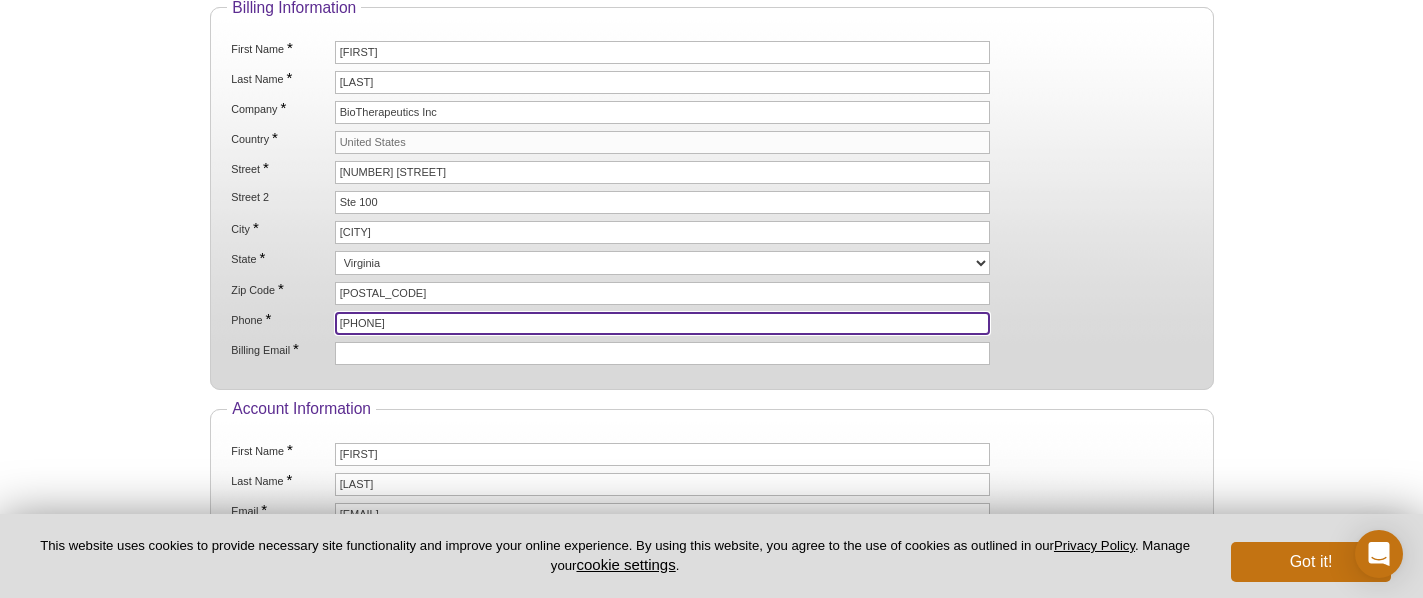 drag, startPoint x: 419, startPoint y: 326, endPoint x: 331, endPoint y: 324, distance: 88.02273 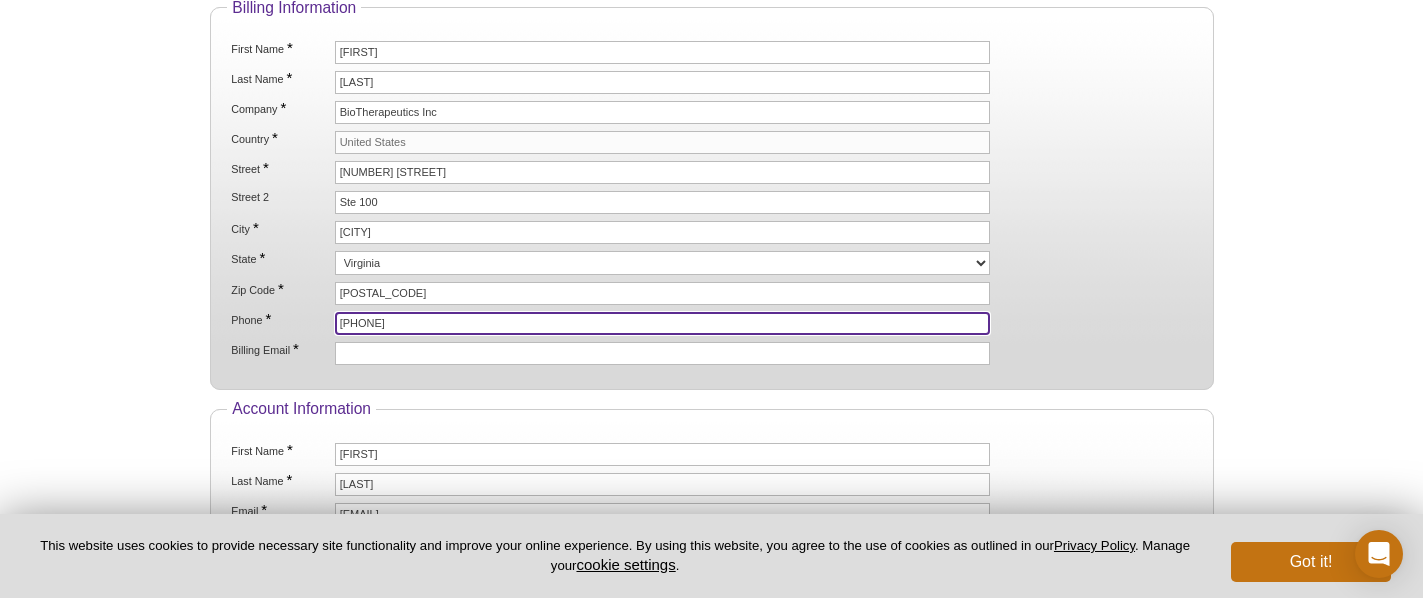 click on "Phone *
5402182262" at bounding box center [711, 323] 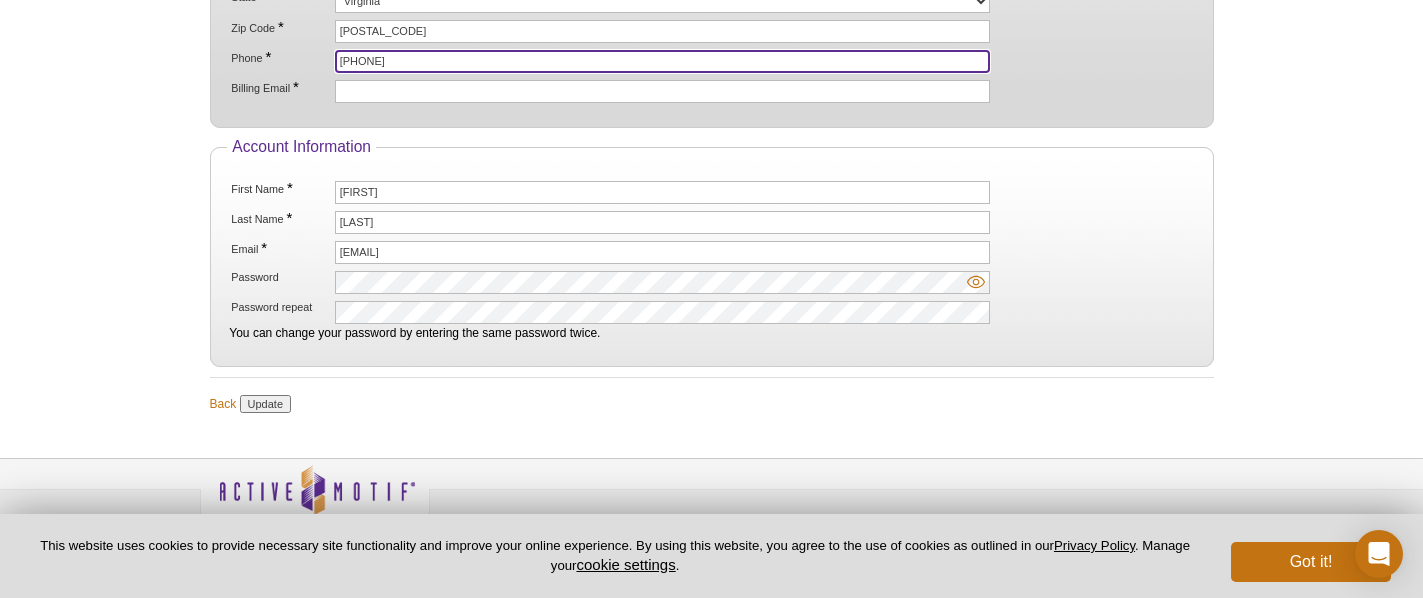 scroll, scrollTop: 497, scrollLeft: 0, axis: vertical 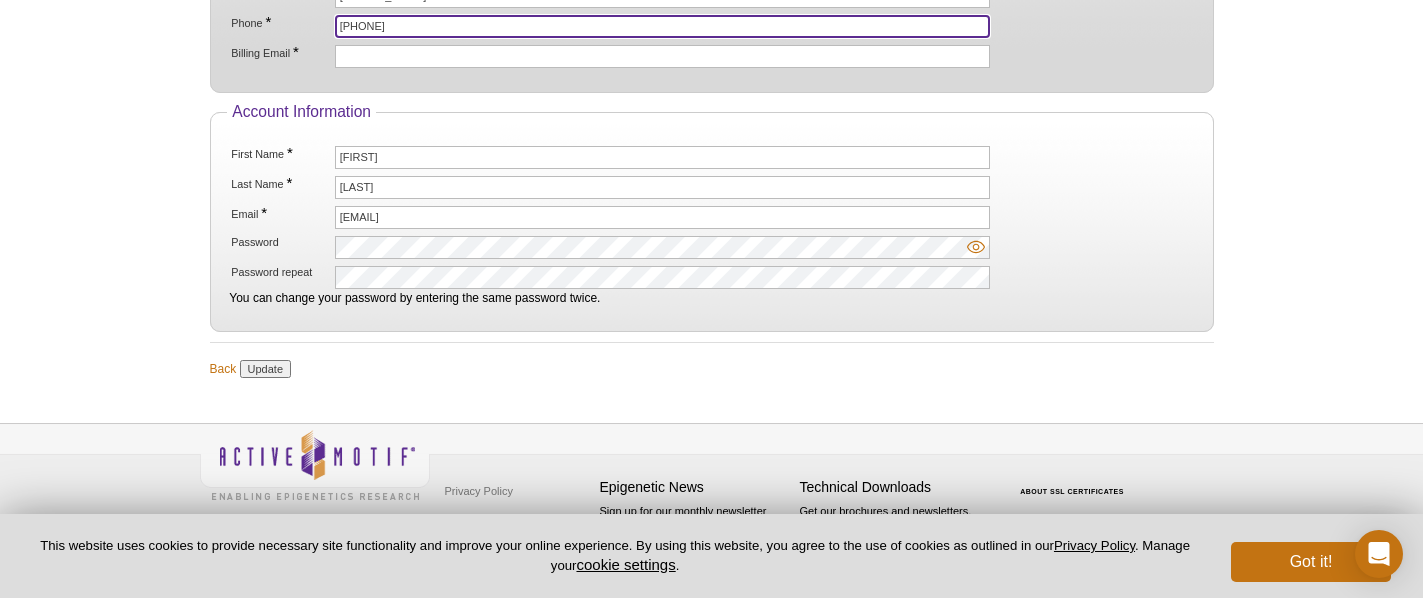 type on "5404493988" 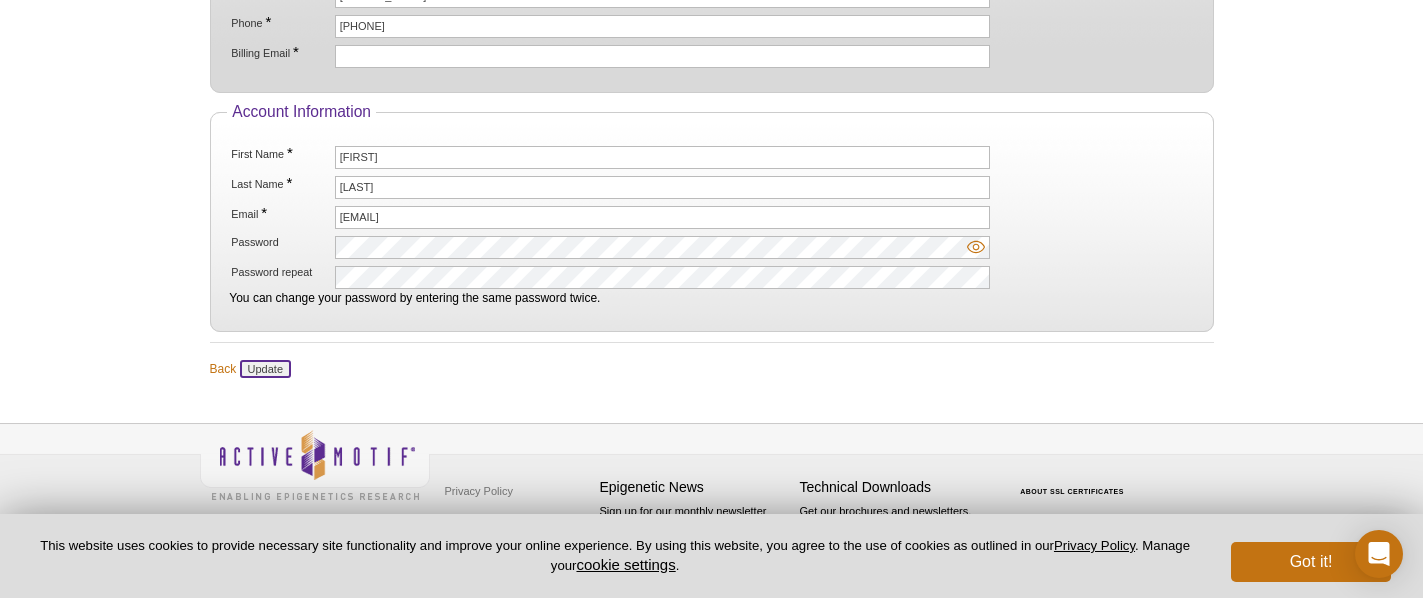 click on "Update" at bounding box center [265, 369] 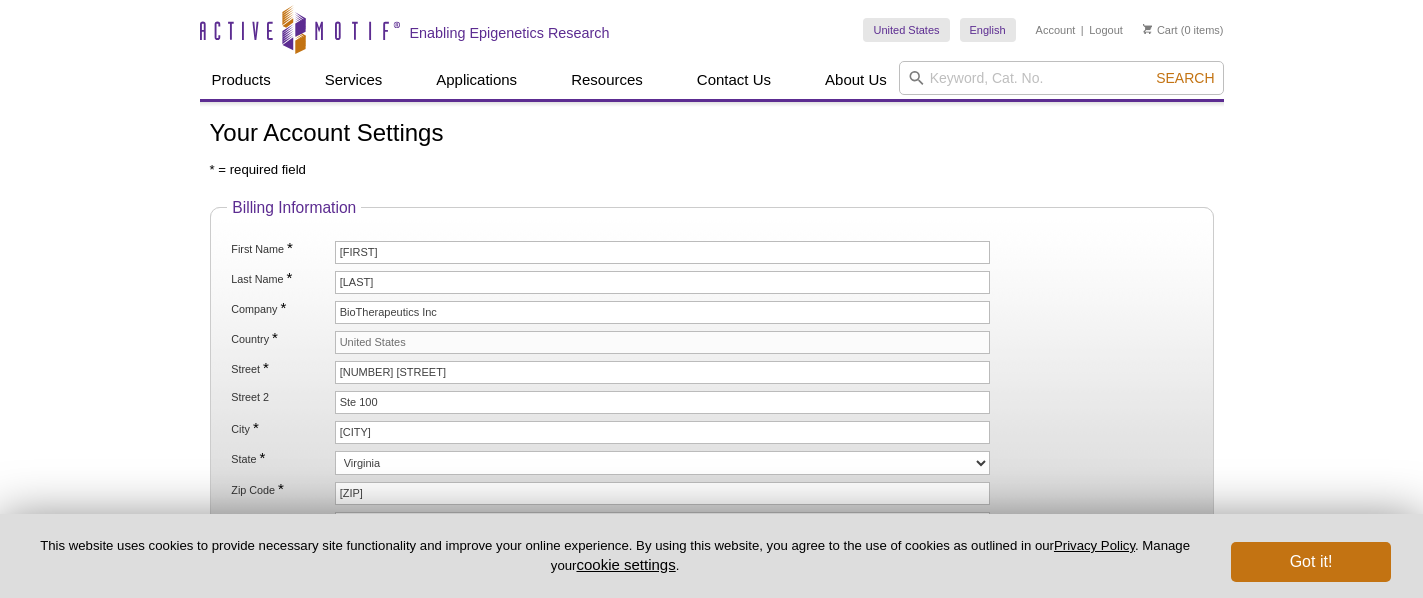 scroll, scrollTop: 0, scrollLeft: 0, axis: both 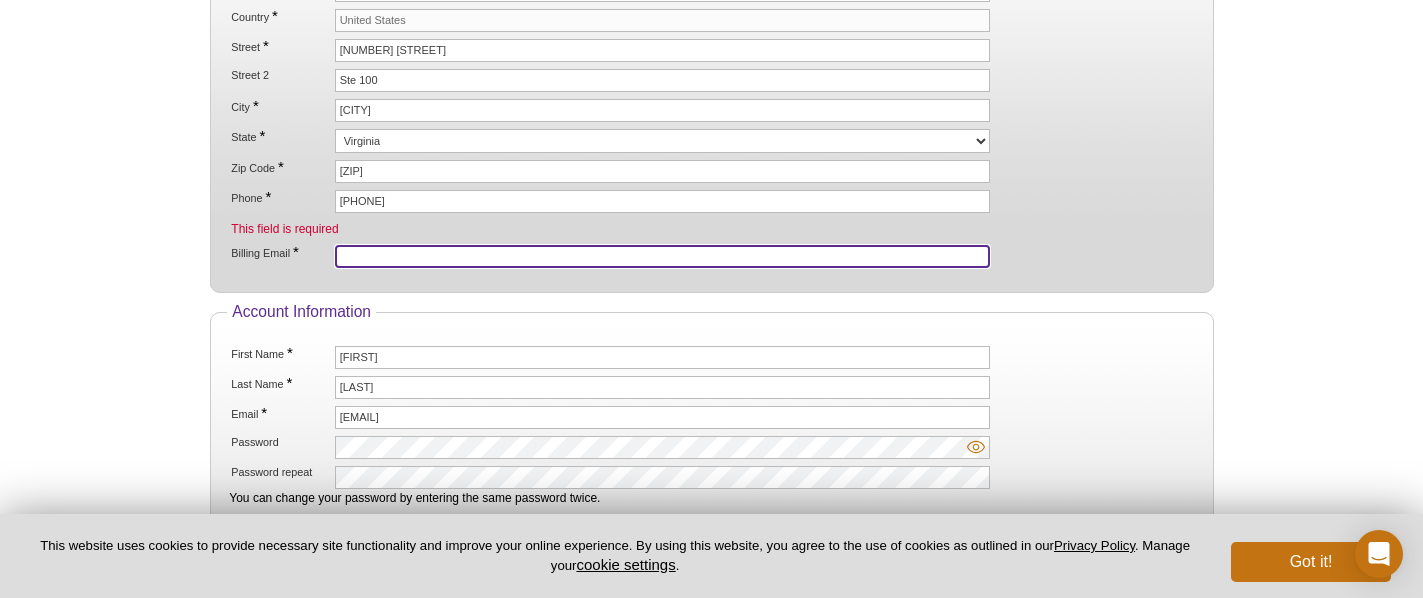 click on "Billing Email *" at bounding box center (663, 256) 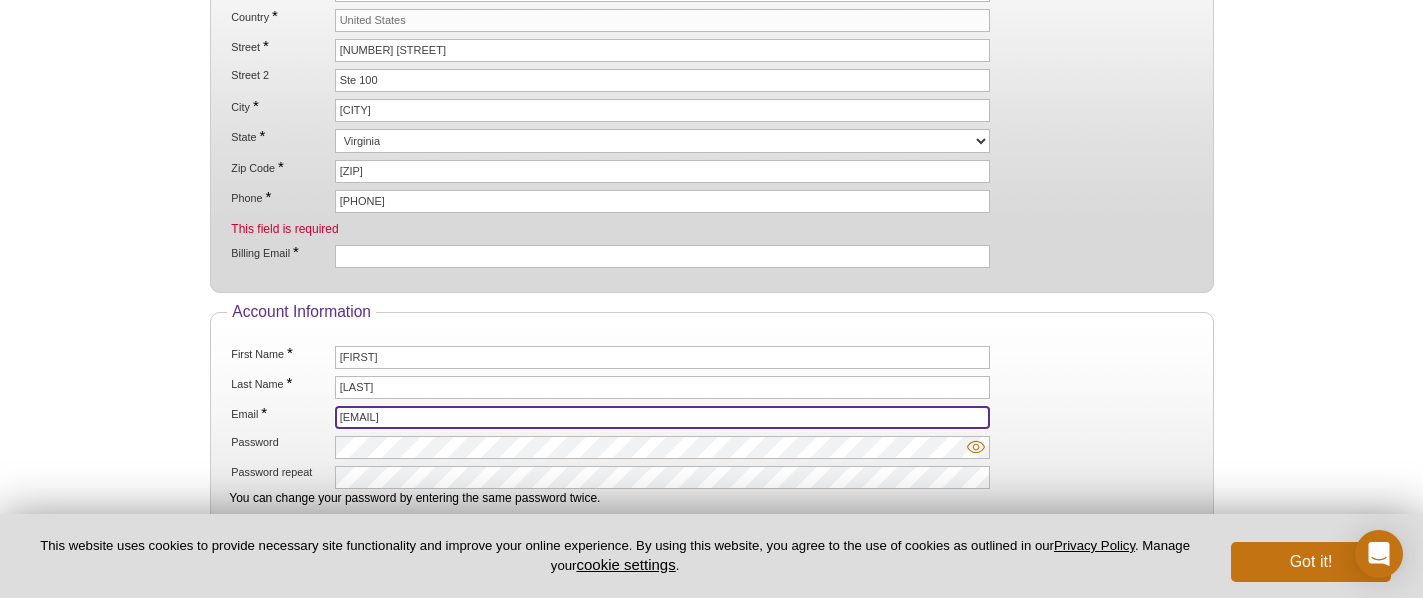 drag, startPoint x: 508, startPoint y: 413, endPoint x: 326, endPoint y: 410, distance: 182.02472 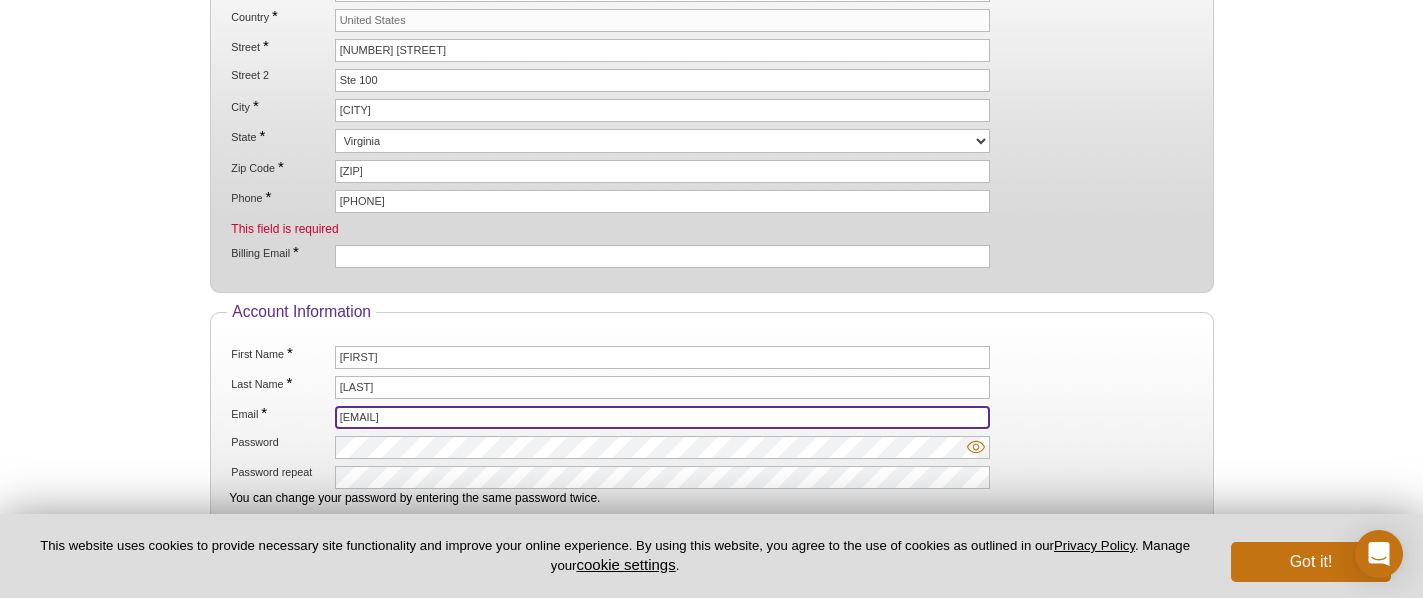click on "Email *
orders@biotherapeuticsinc.com" at bounding box center (711, 417) 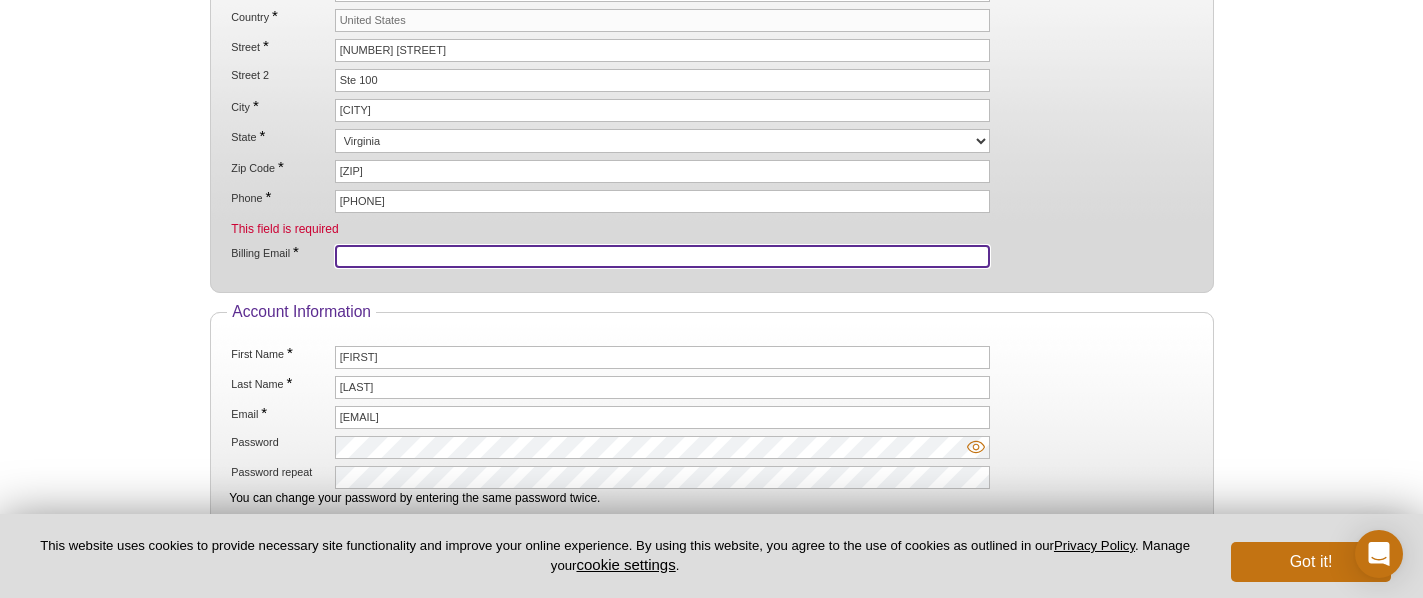 click on "Billing Email *" at bounding box center [663, 256] 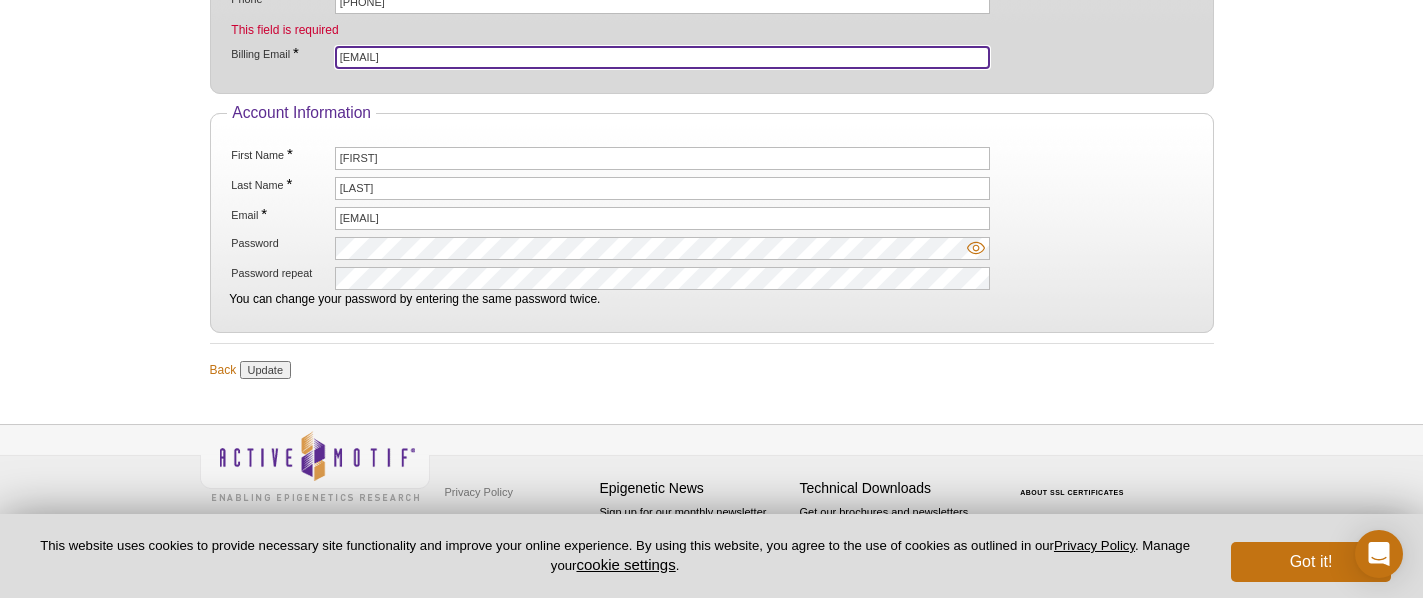 scroll, scrollTop: 522, scrollLeft: 0, axis: vertical 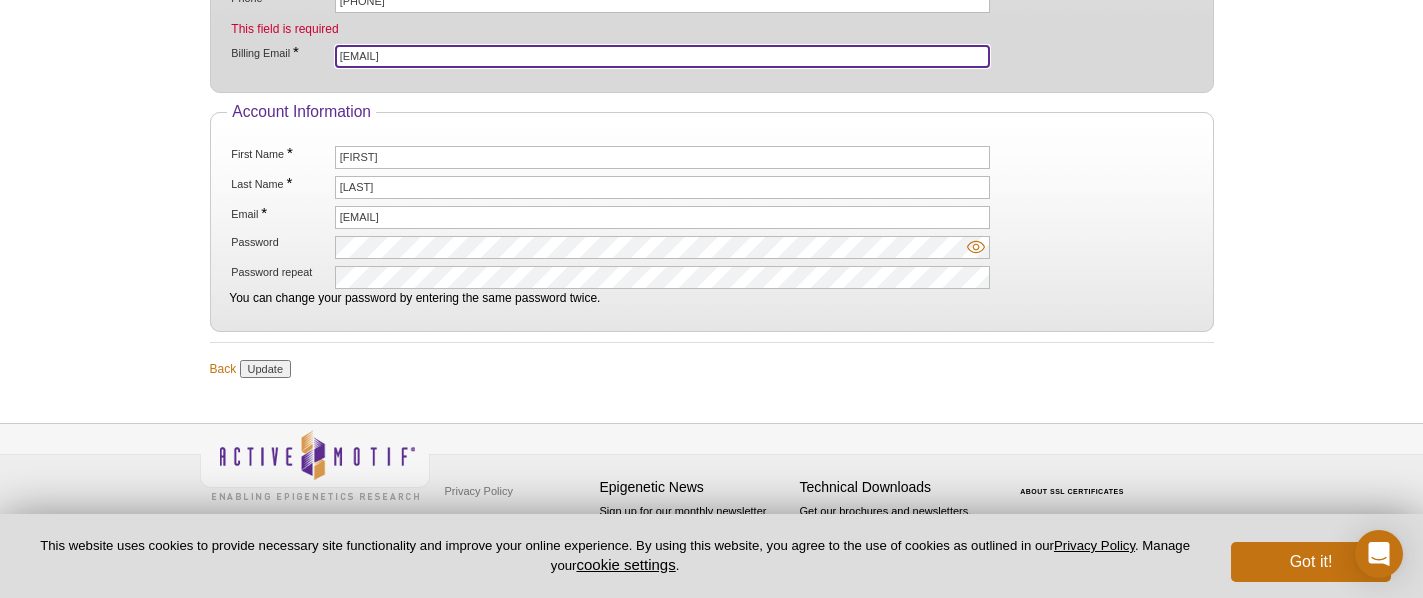 type on "orders@biotherapeuticsinc.com" 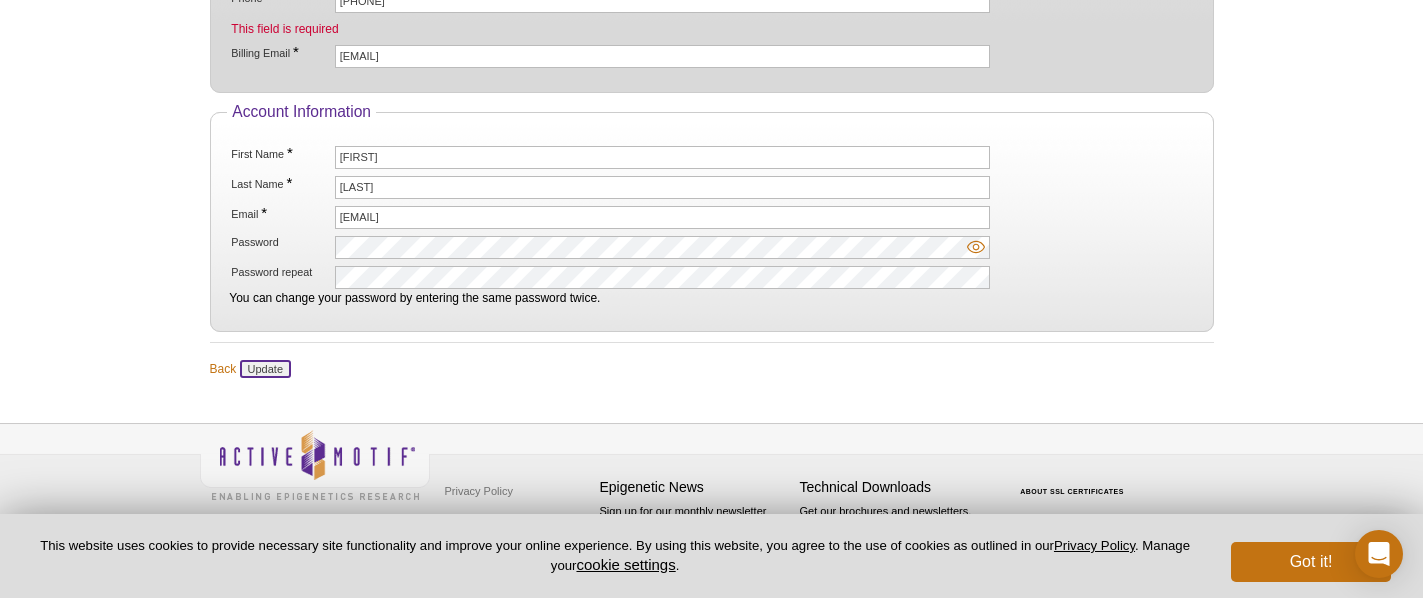 click on "Update" at bounding box center (265, 369) 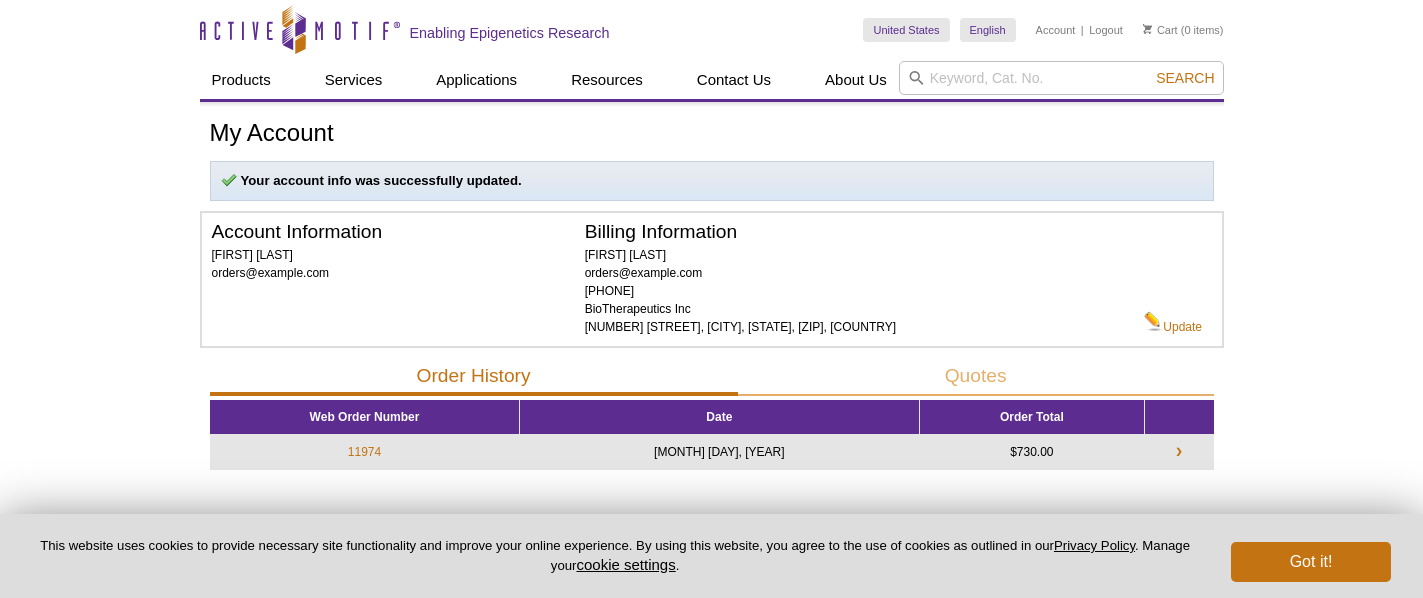 scroll, scrollTop: 0, scrollLeft: 0, axis: both 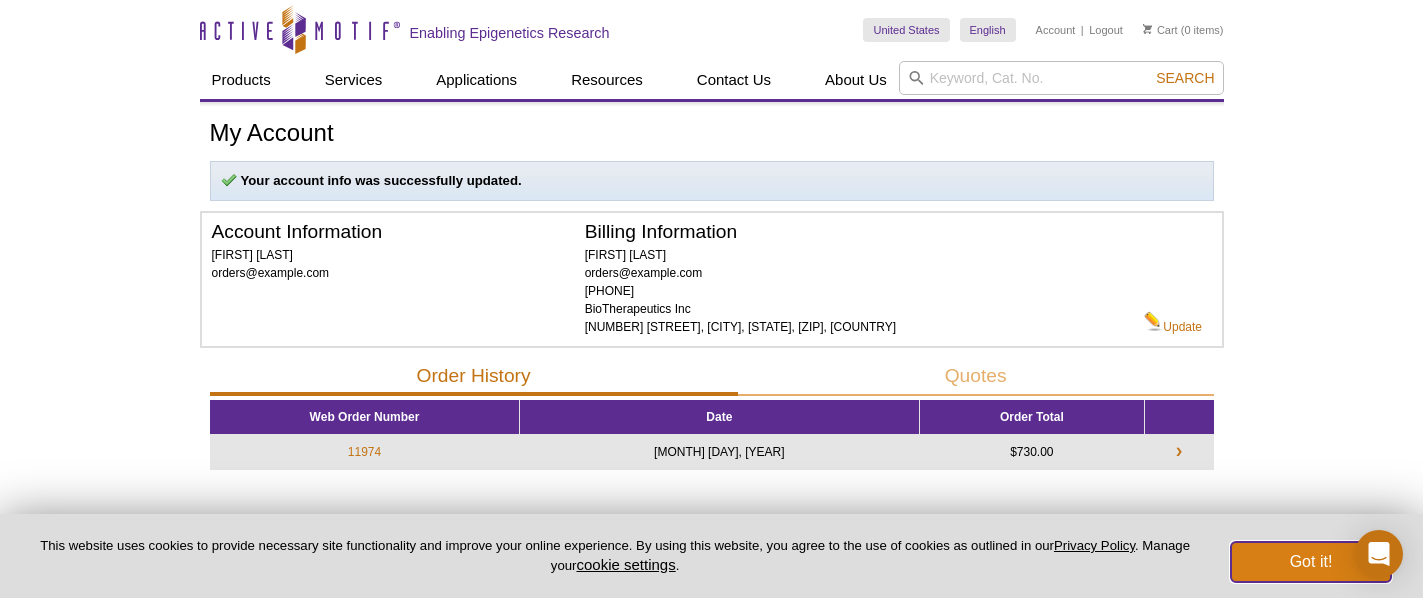 click on "Got it!" at bounding box center (1311, 562) 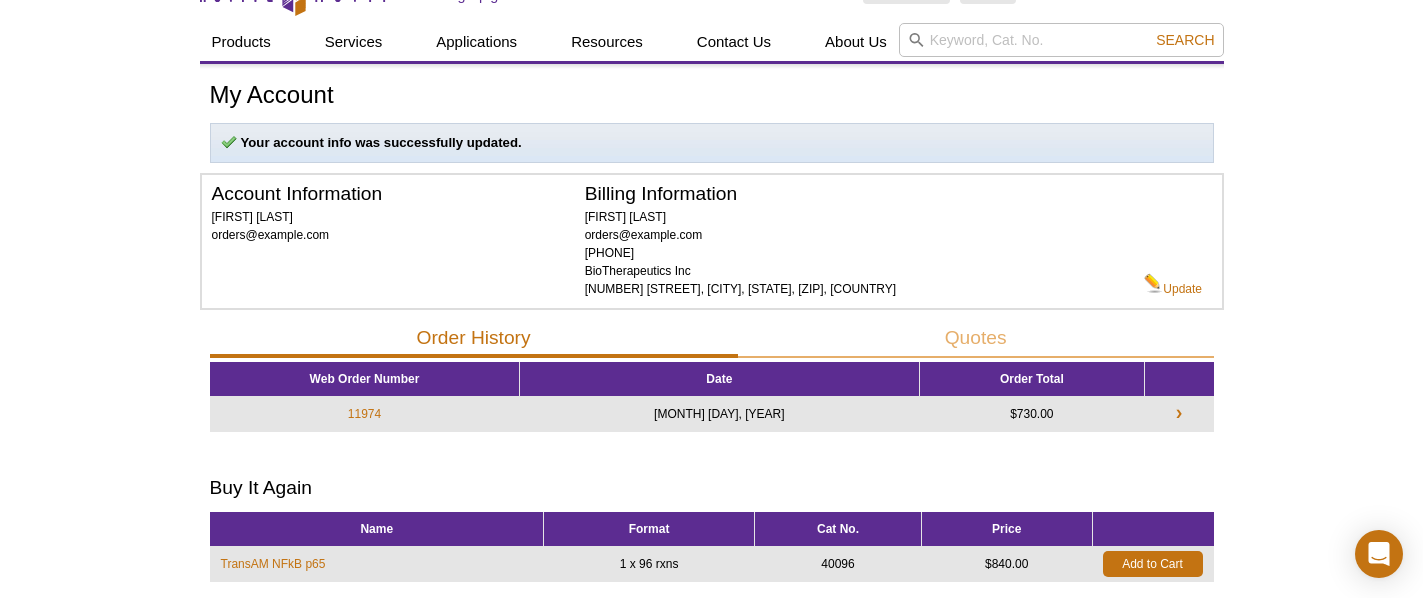 scroll, scrollTop: 0, scrollLeft: 0, axis: both 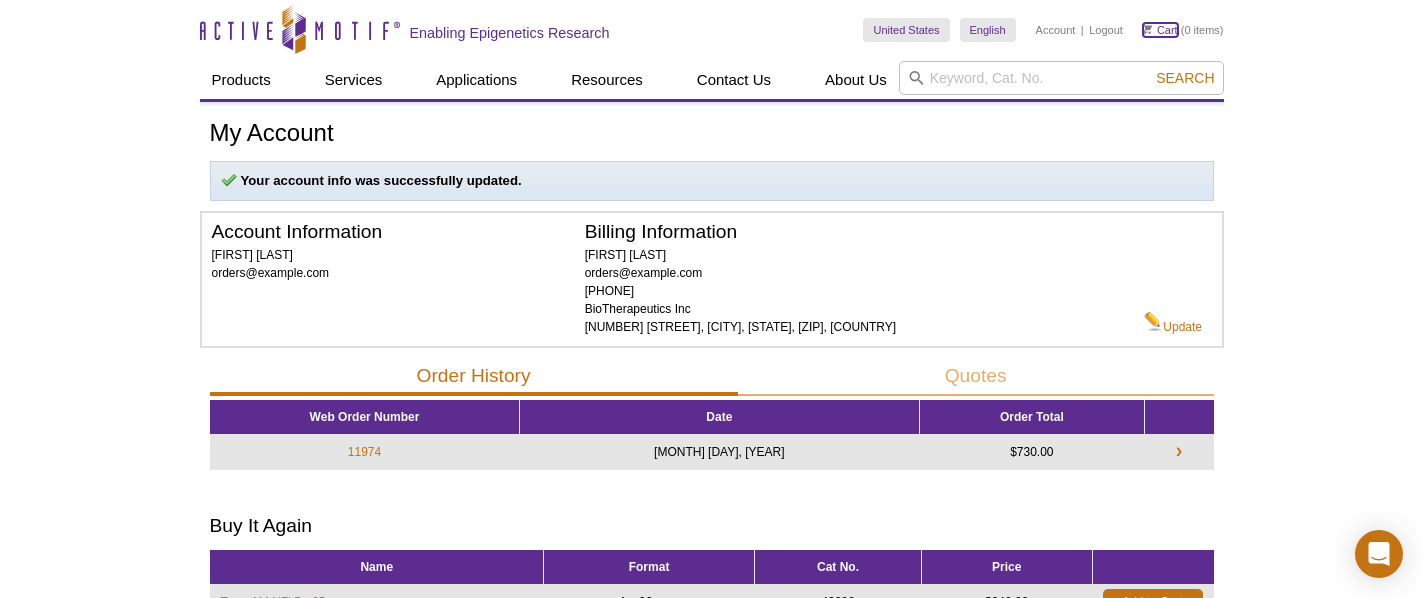 click on "Cart" at bounding box center [1160, 30] 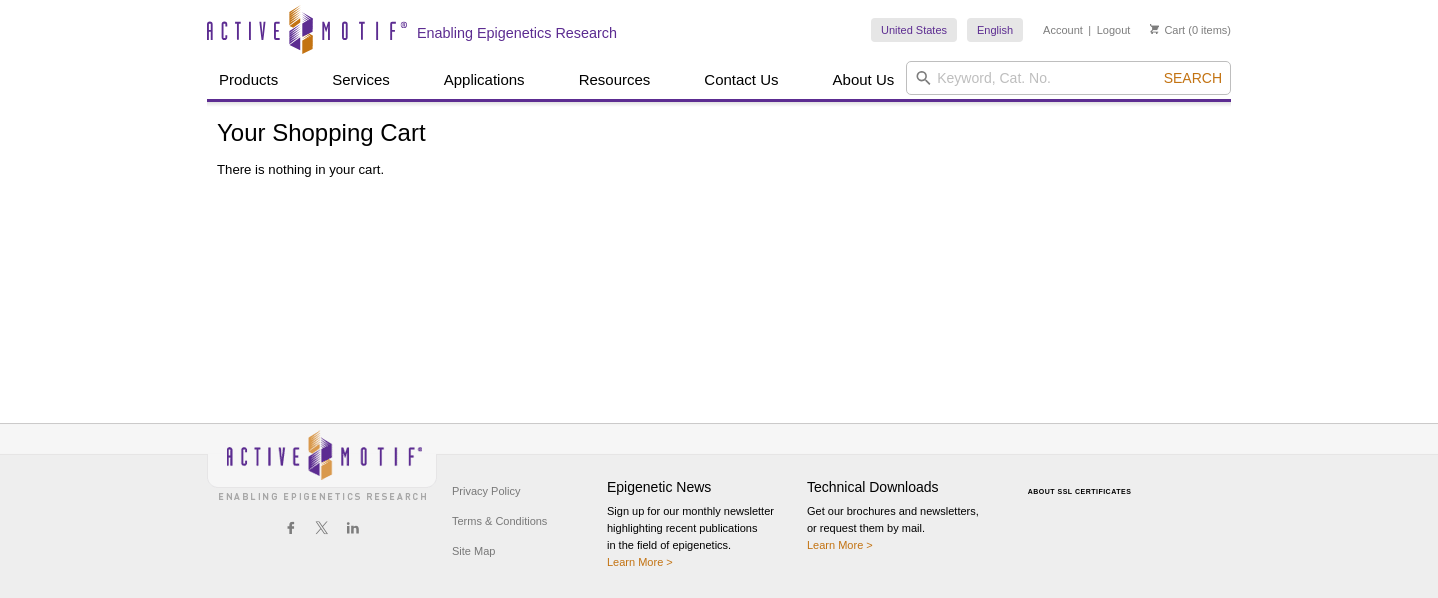 scroll, scrollTop: 0, scrollLeft: 0, axis: both 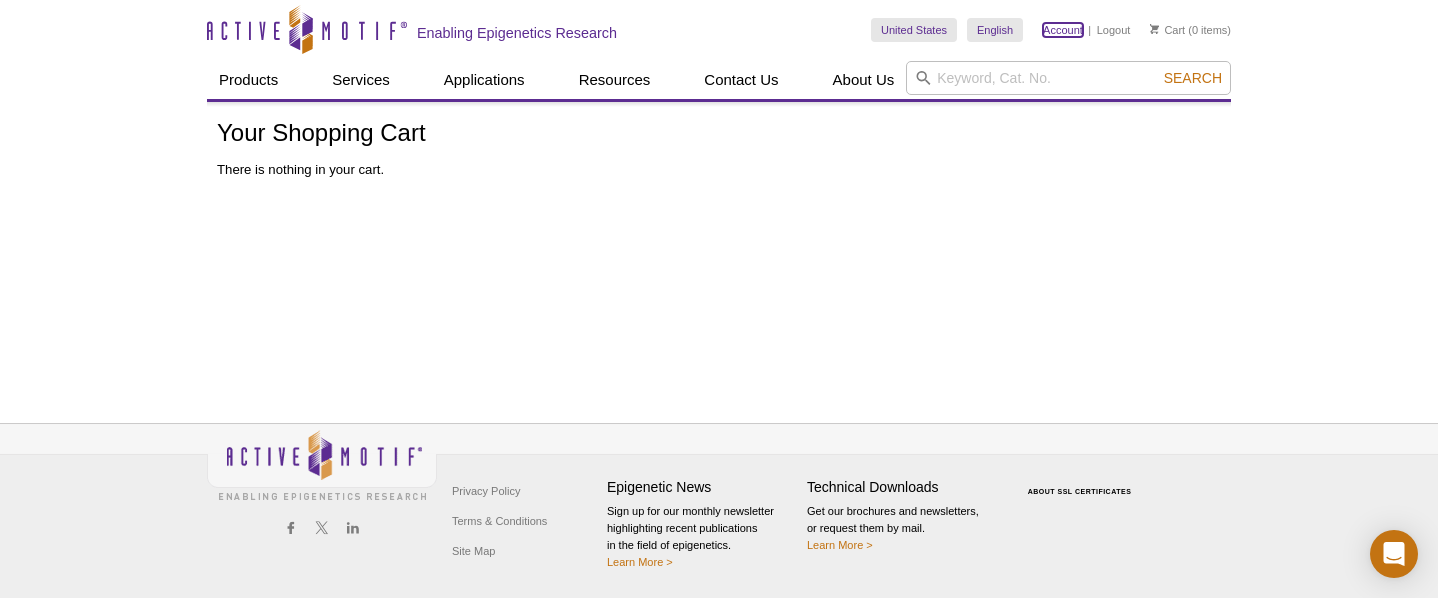 click on "Account" at bounding box center [1063, 30] 